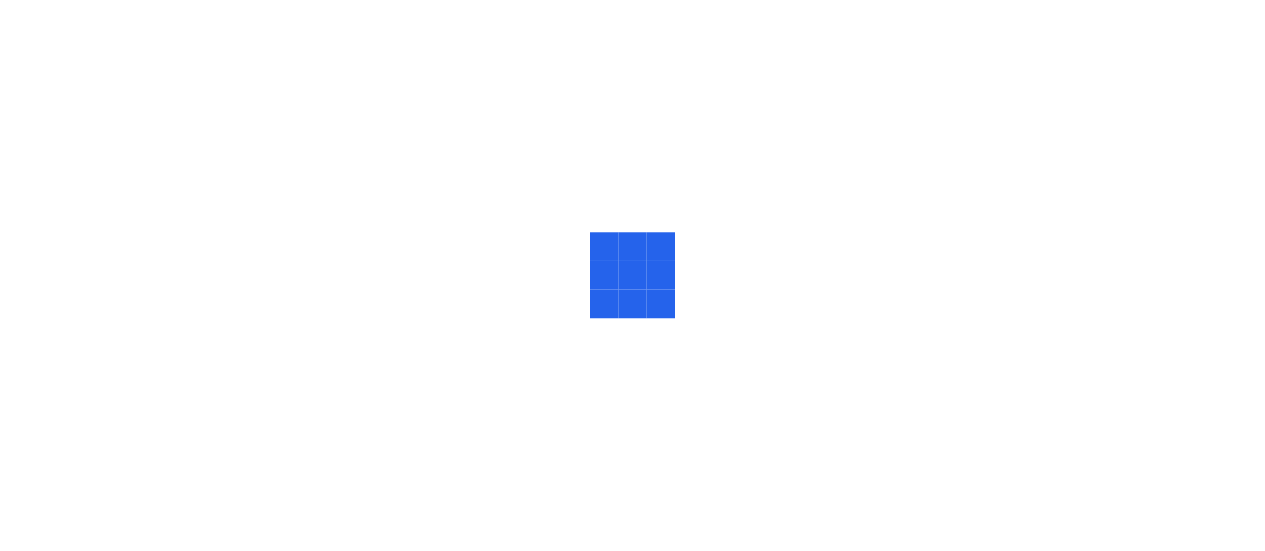 scroll, scrollTop: 0, scrollLeft: 0, axis: both 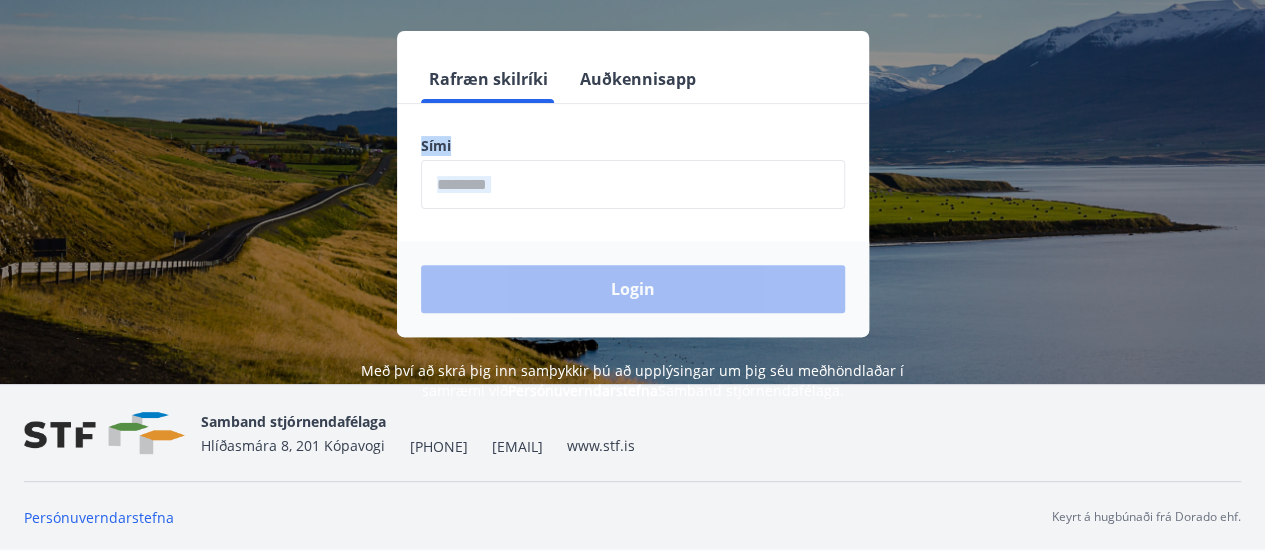 drag, startPoint x: 0, startPoint y: 0, endPoint x: 655, endPoint y: 189, distance: 681.72284 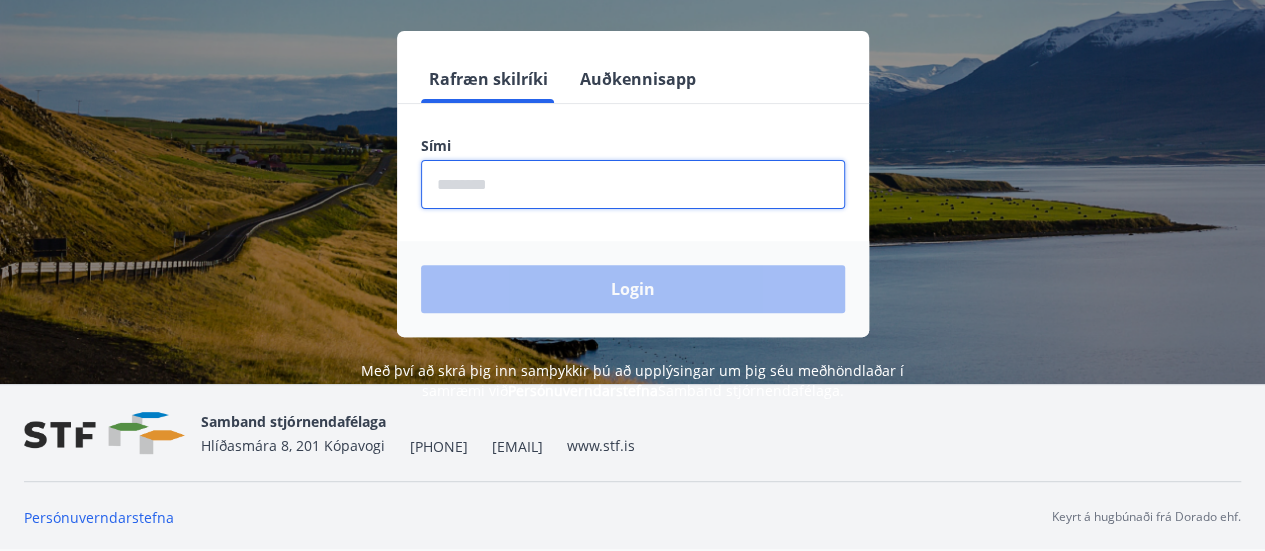 click at bounding box center (633, 184) 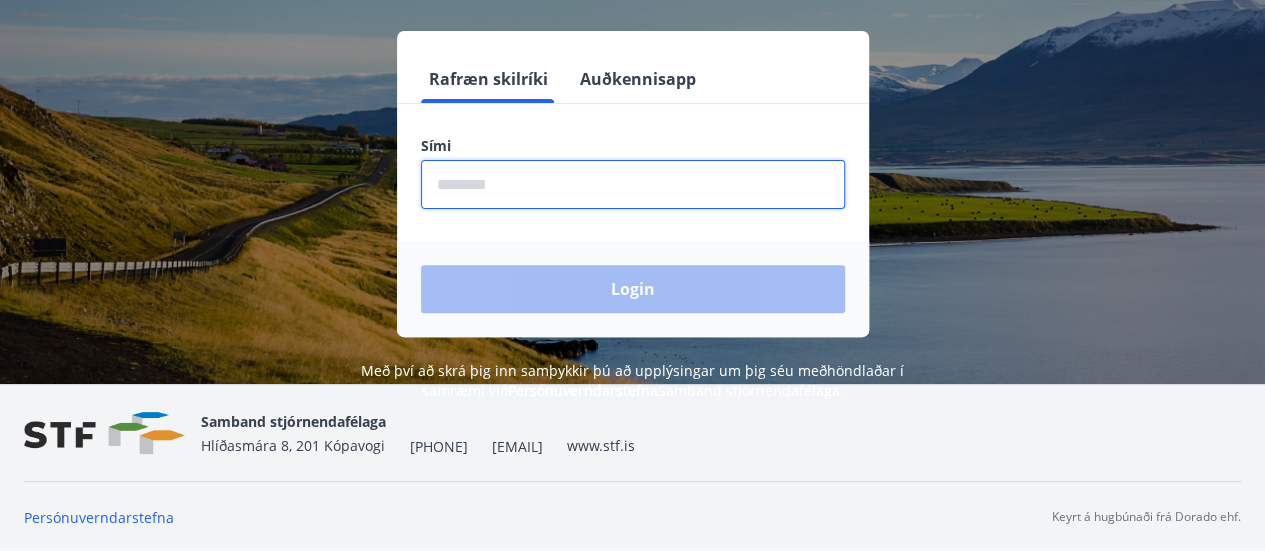 type on "********" 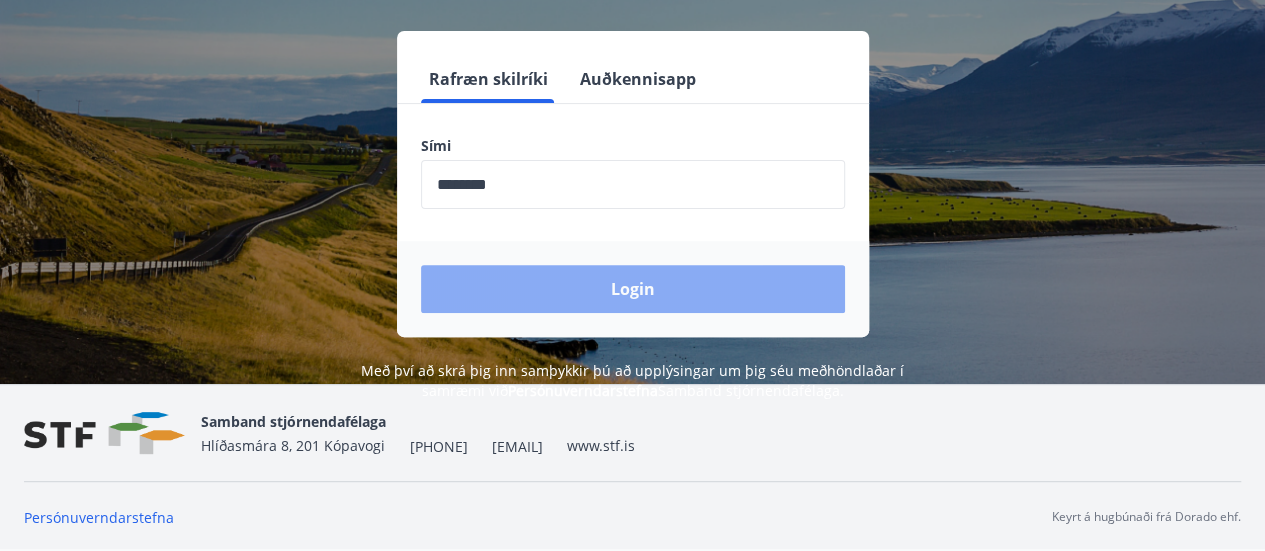 click on "Login" at bounding box center (633, 289) 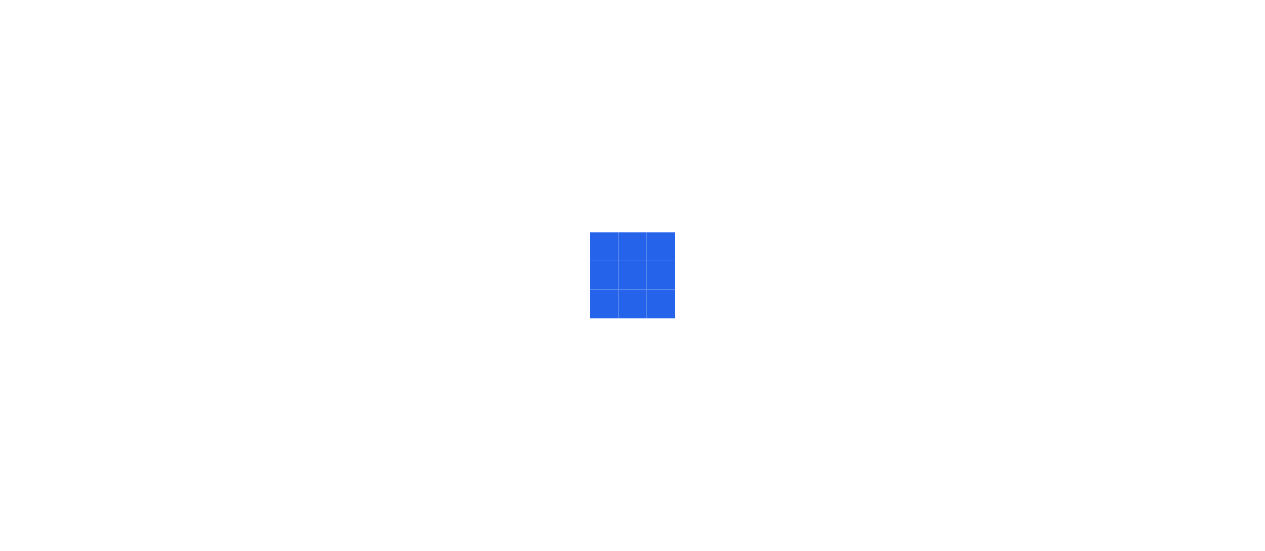 scroll, scrollTop: 0, scrollLeft: 0, axis: both 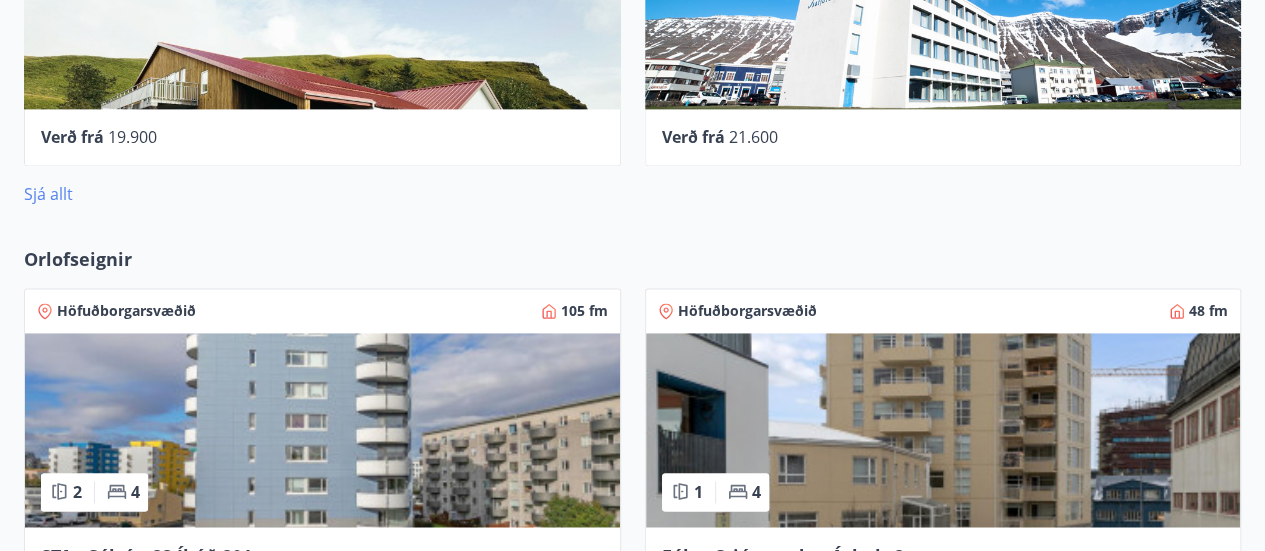 click on "Sjá allt" at bounding box center (48, 194) 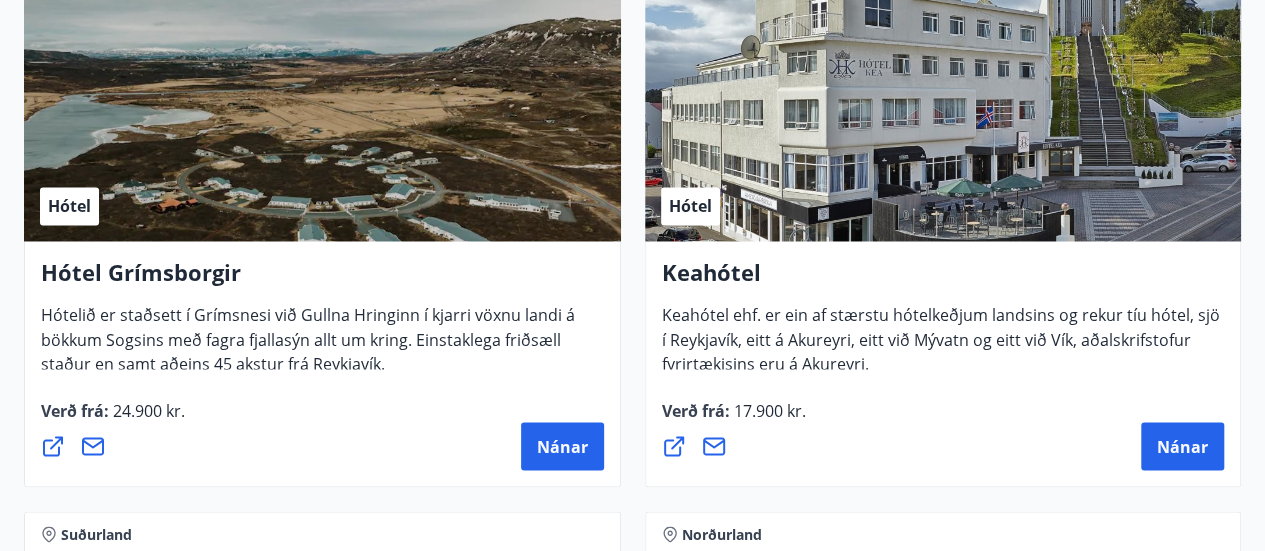 scroll, scrollTop: 1560, scrollLeft: 0, axis: vertical 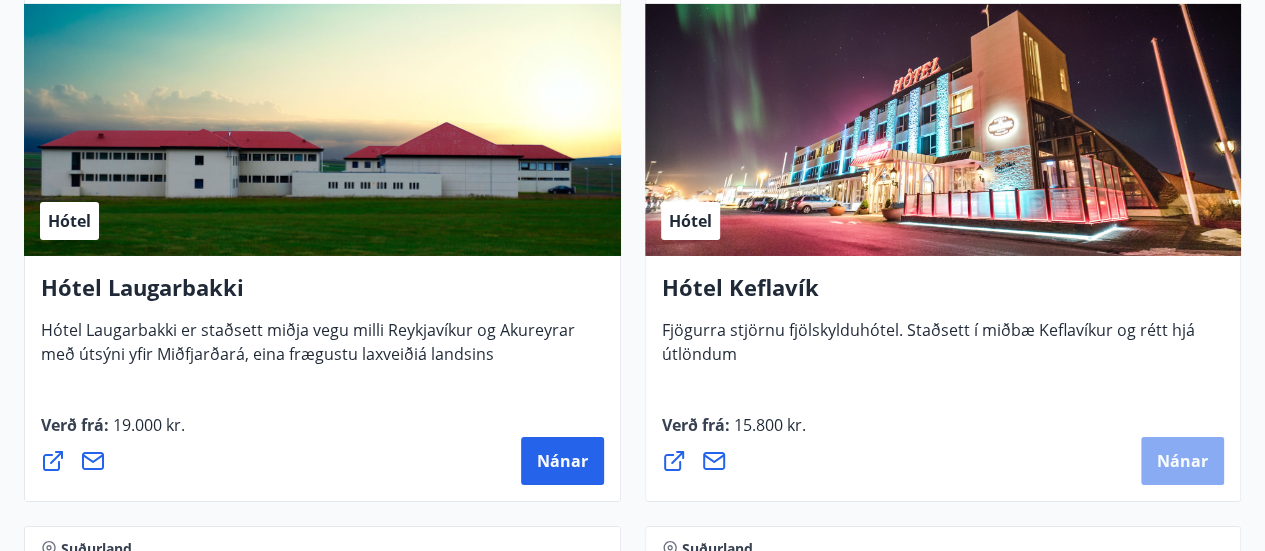 click on "Nánar" at bounding box center (1182, 461) 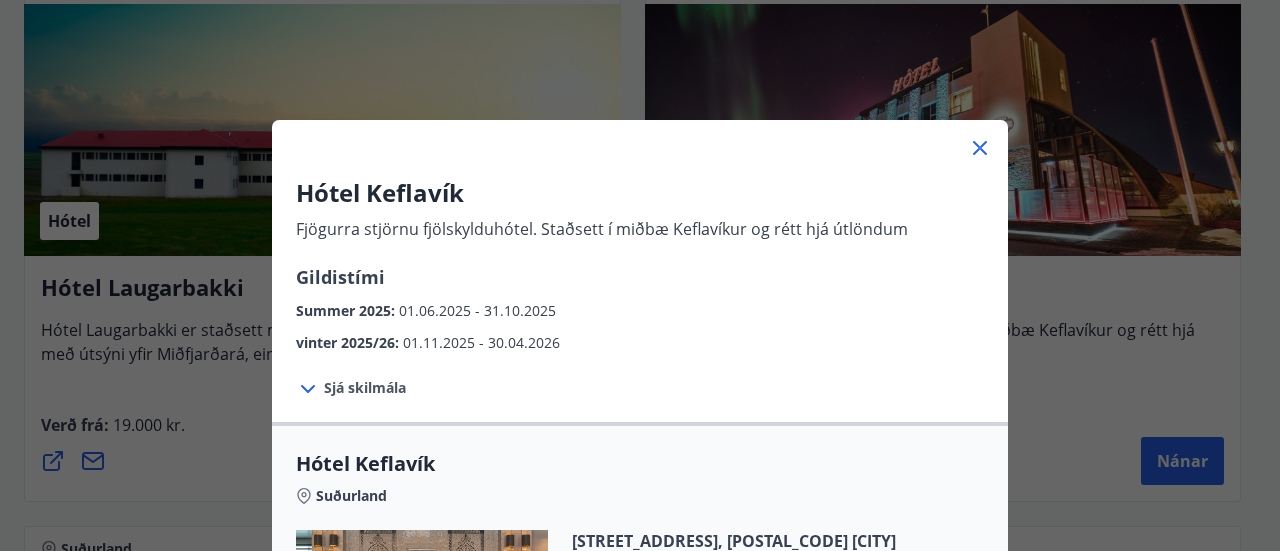 click 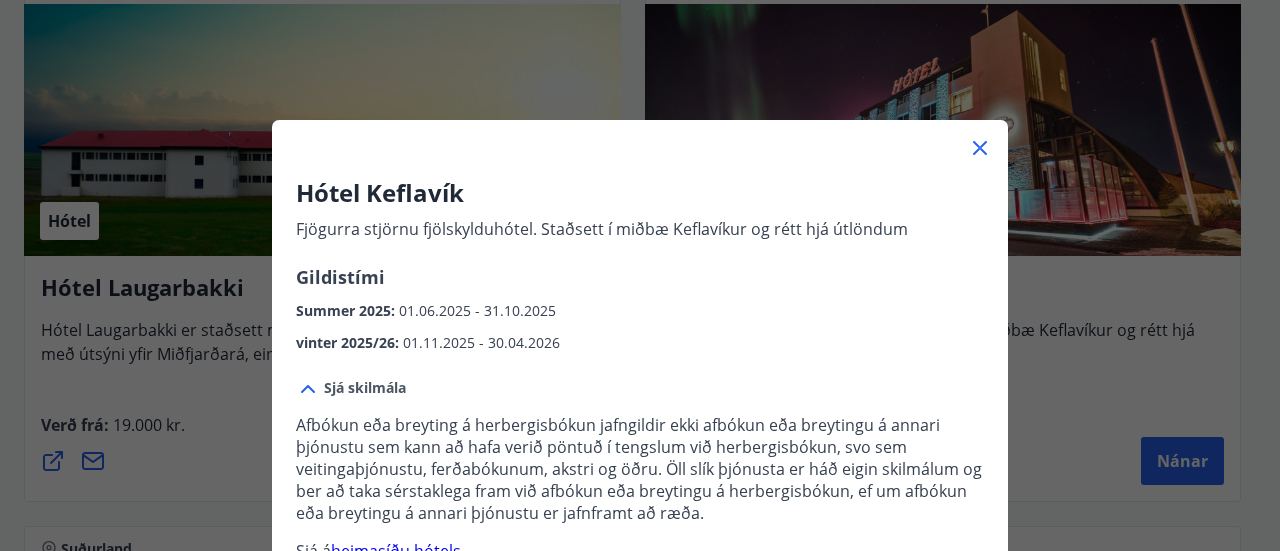 click 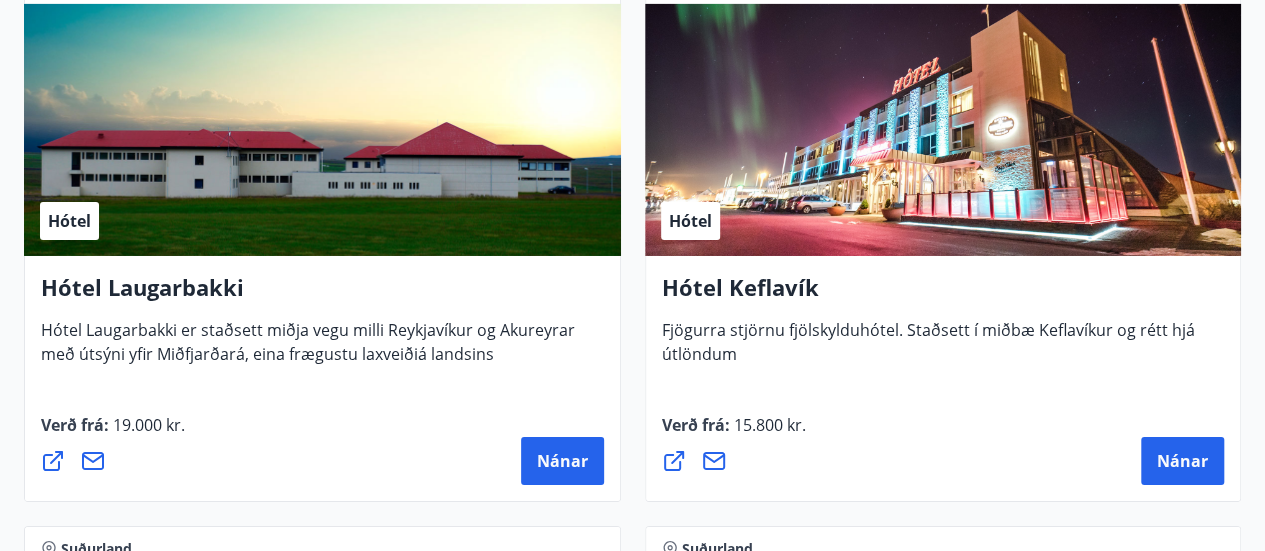 type 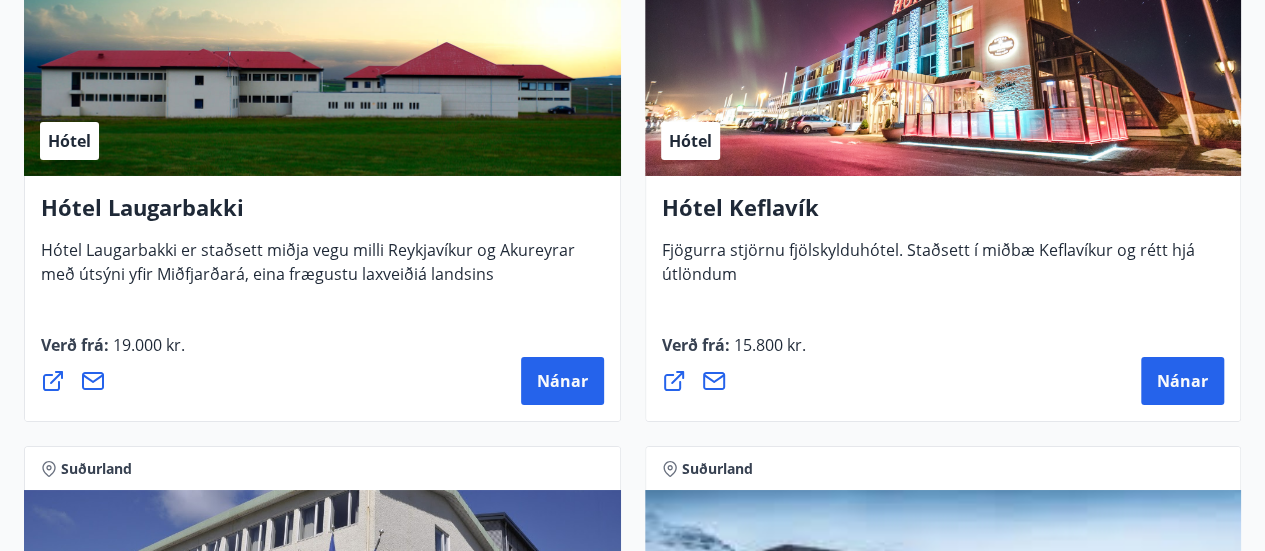 scroll, scrollTop: 7242, scrollLeft: 0, axis: vertical 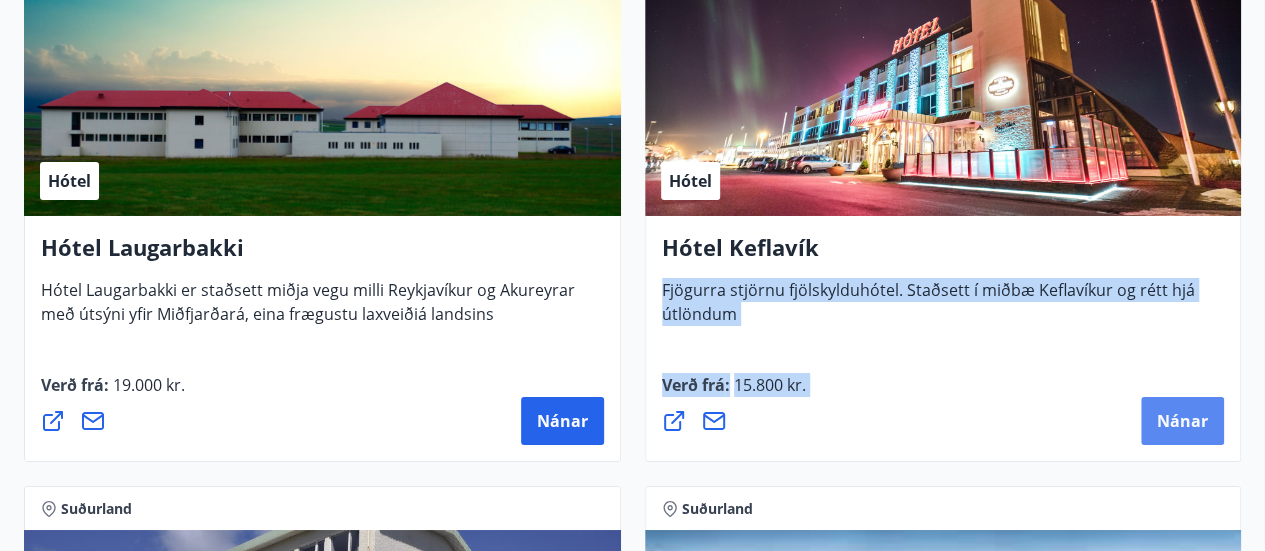 drag, startPoint x: 1189, startPoint y: 272, endPoint x: 1193, endPoint y: 420, distance: 148.05405 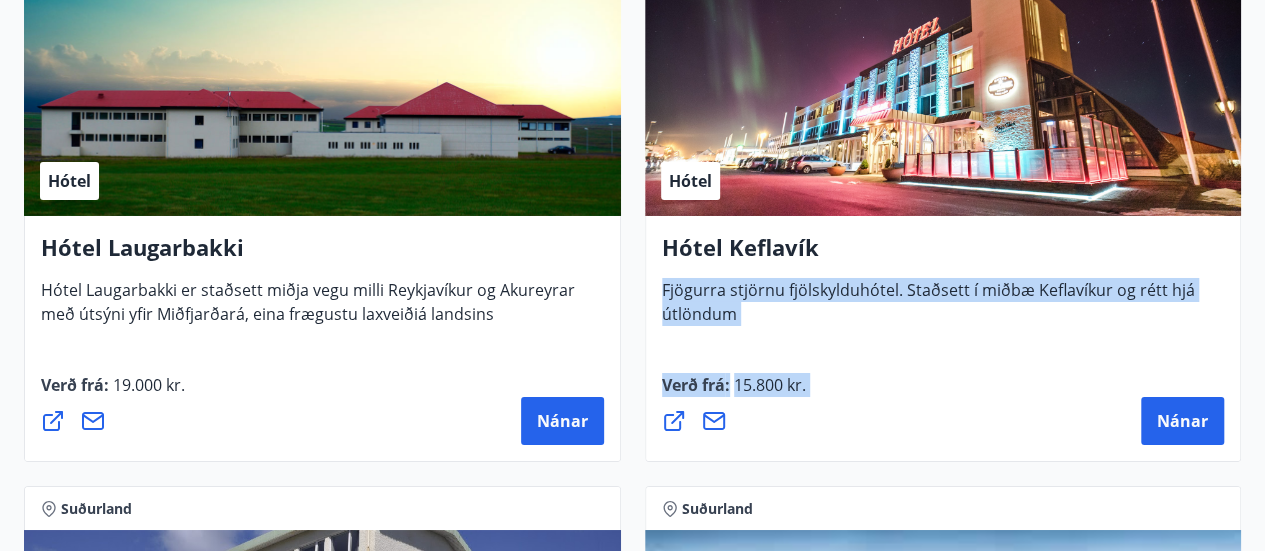 click on "Hótel Keflavík Fjögurra stjörnu fjölskylduhótel. Staðsett í miðbæ Keflavíkur og rétt hjá útlöndum Verð frá : 15.800 kr. Nánar" at bounding box center [943, 339] 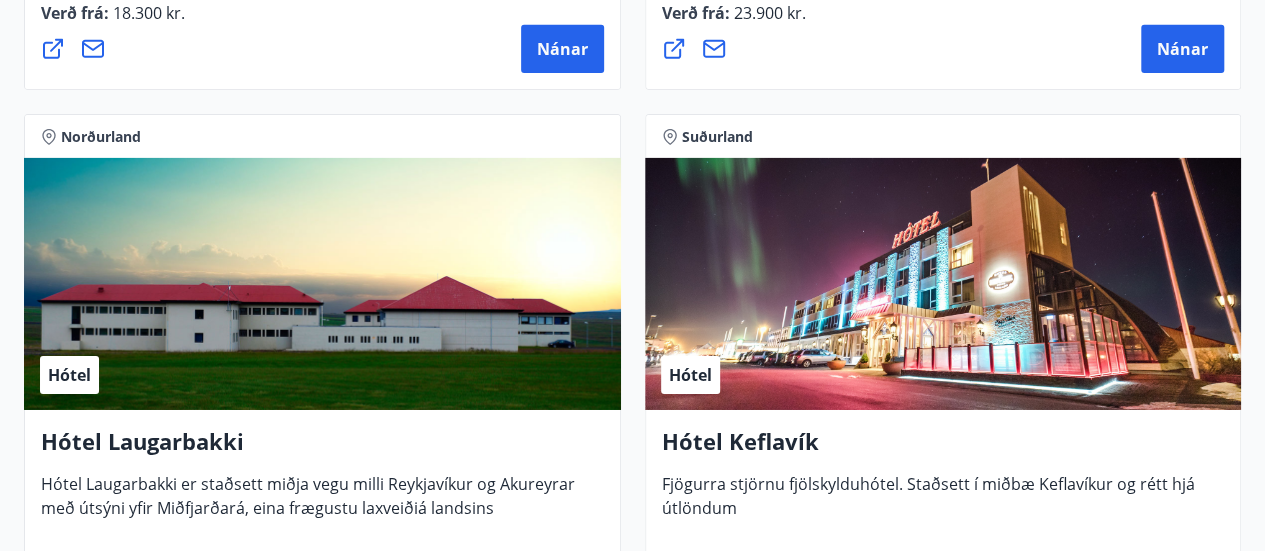 scroll, scrollTop: 7082, scrollLeft: 0, axis: vertical 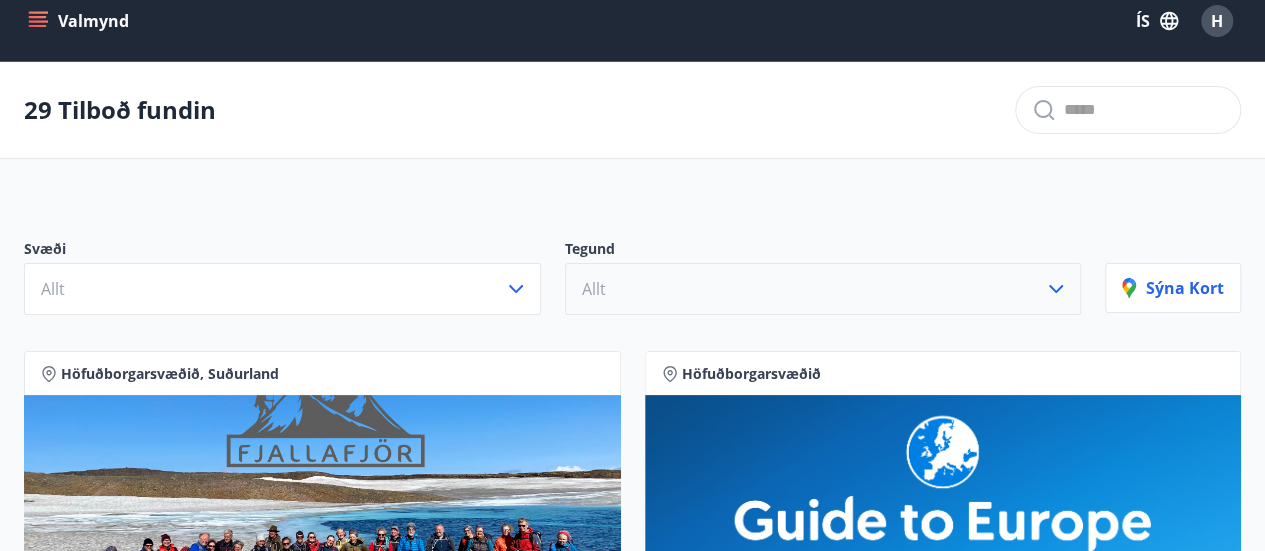 click on "Allt" at bounding box center (823, 289) 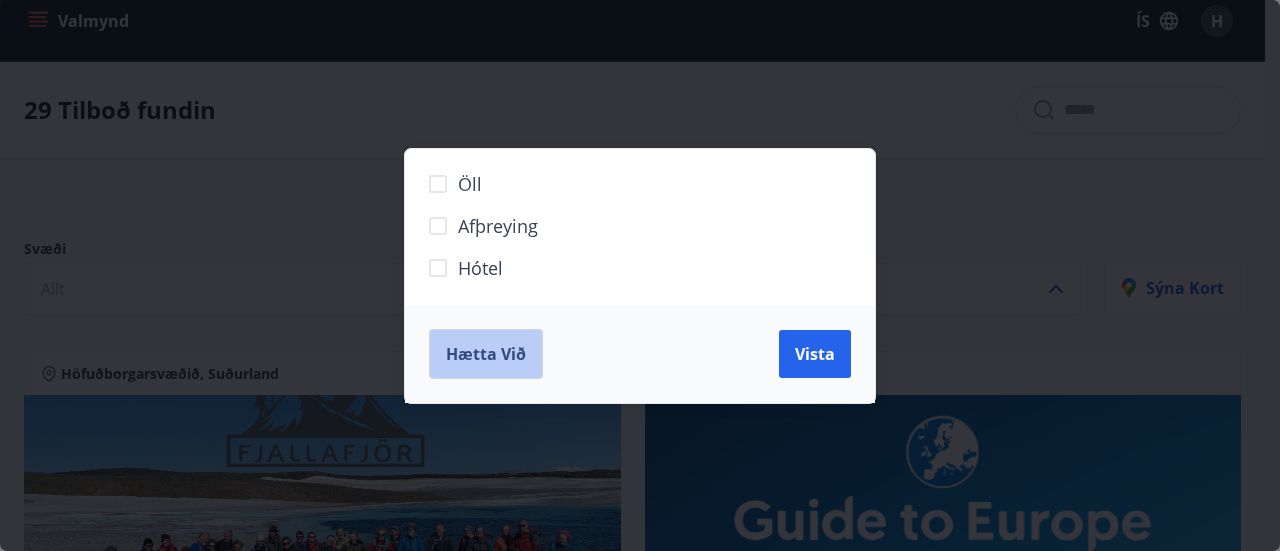 click on "Hætta við" at bounding box center [486, 354] 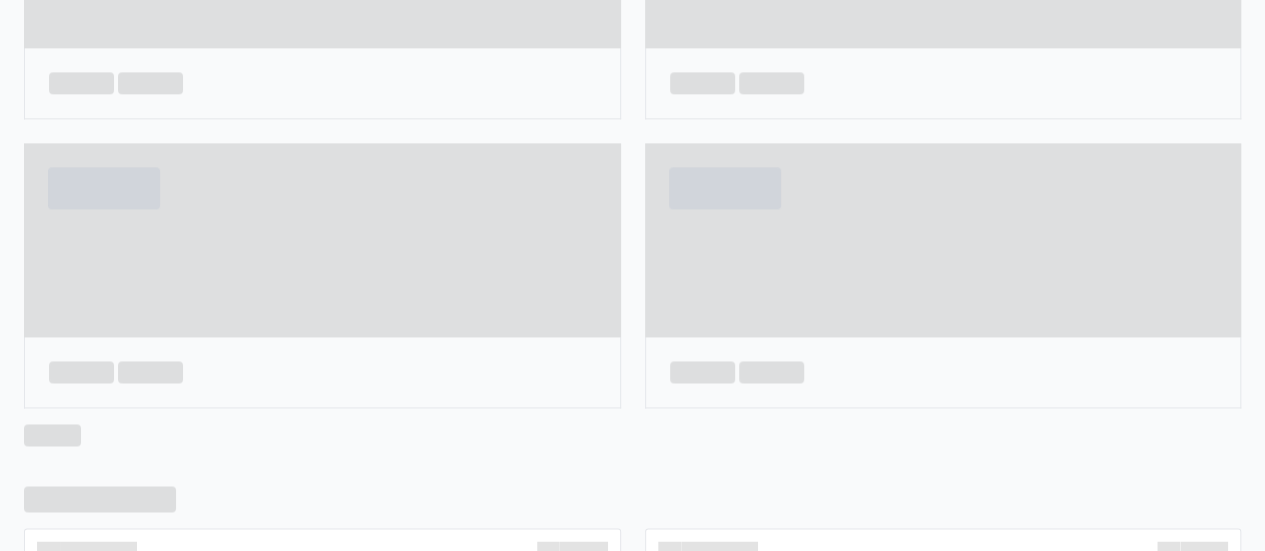 scroll, scrollTop: 247, scrollLeft: 0, axis: vertical 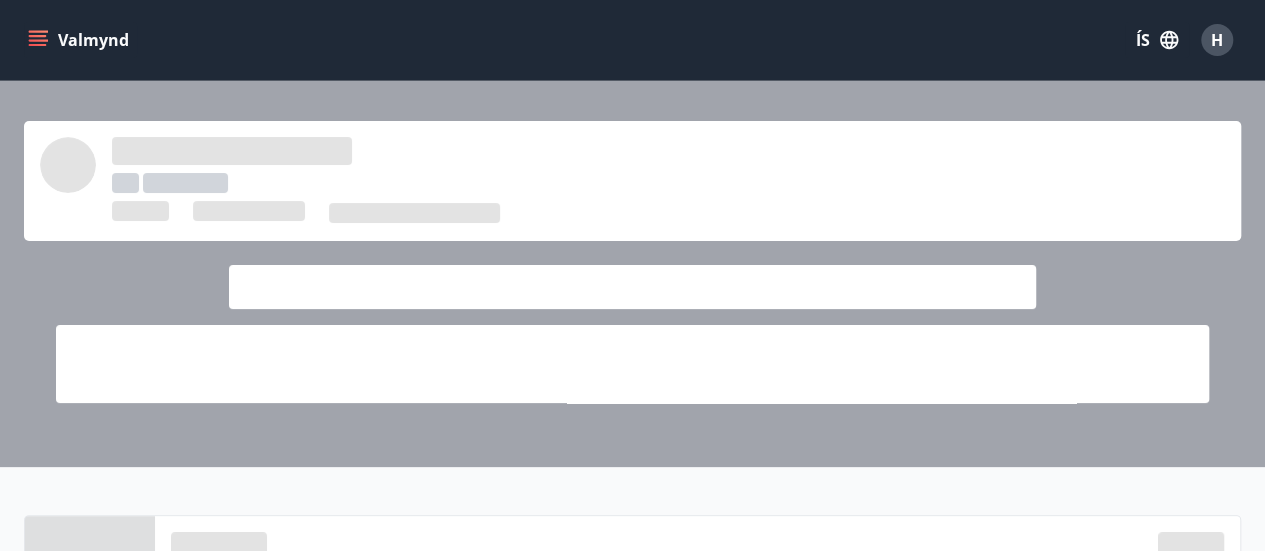 click 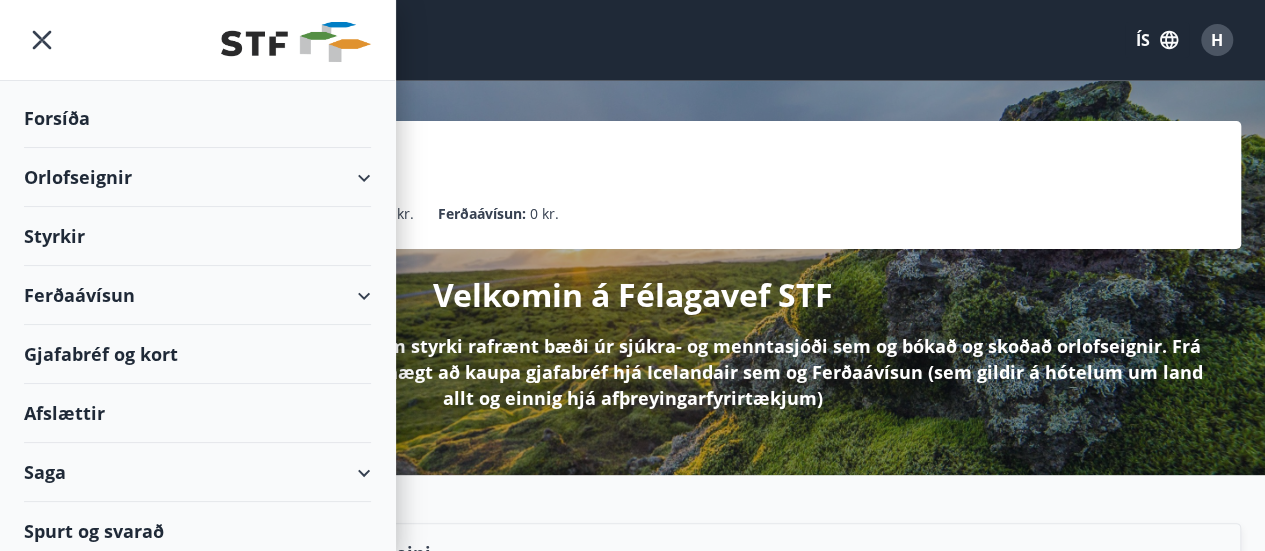 click on "Valmynd ÍS H" at bounding box center (632, 40) 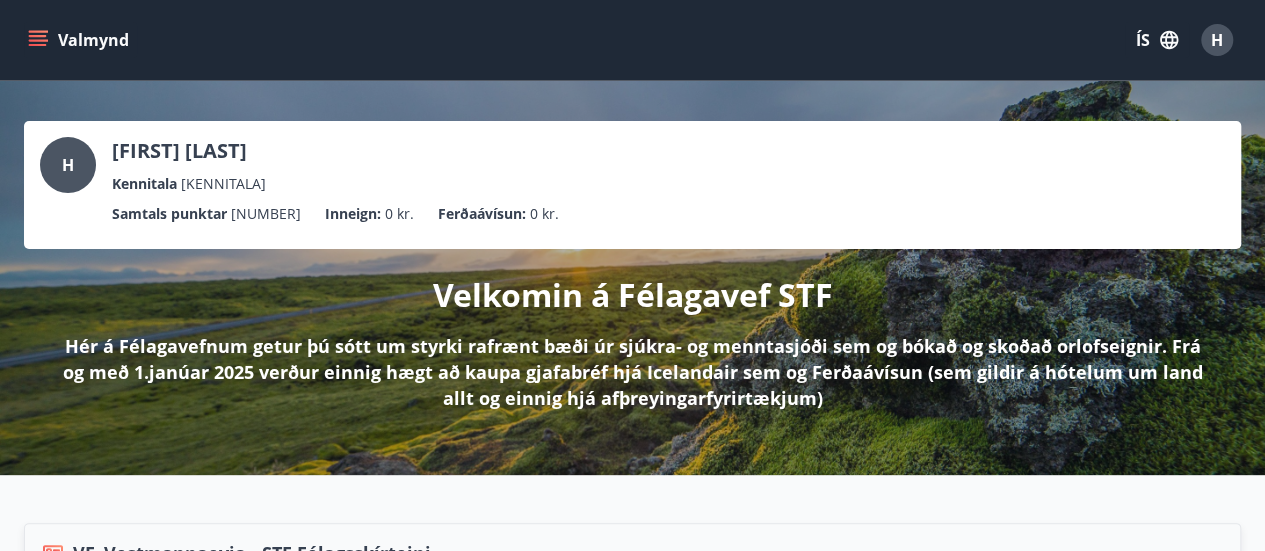 scroll, scrollTop: 80, scrollLeft: 0, axis: vertical 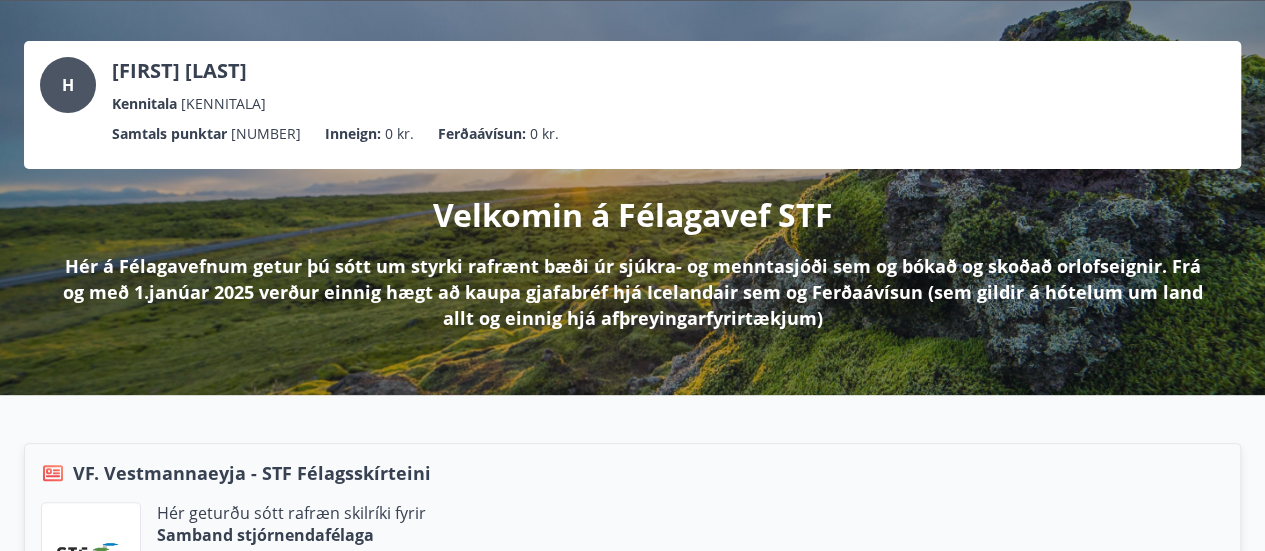 click on "Valmynd ÍS H H [FIRST] [LAST] Kennitala [KENNITALA] Samtals punktar [NUMBER] Inneign : 0 kr. Ferðaávísun : 0 kr. Velkomin á Félagavef STF Hér á Félagavefnum getur þú sótt um styrki rafrænt bæði úr sjúkra- og menntasjóði sem og bókað og skoðað orlofseignir.
Frá og með 1.janúar 2025 verður einnig hægt að kaupa gjafabréf hjá Icelandair sem og Ferðaávísun (sem gildir á hótelum um land allt og einnig hjá afþreyingarfyrirtækjum) Upplýsingar Spurt og svarað Nánar VF. Vestmannaeyja - STF Félagsskírteini Hér geturðu sótt rafræn skilríki fyrir Samband stjórnendafélaga Sækja skírteini 29 Samstarfsaðilar í Ferðaávísun Sigló Hótel Verð frá 22.900 Arctic Hotels Verð frá 14.000 Langaholt Verð frá 18.300 Hótel Ísland Verð frá 13.900 Sjá allt Orlofseignir Höfuðborgarsvæðið 105   fm 2 4 STA - [ADDRESS] Höfuðborgarsvæðið 48   fm 1 4 Félag Stjórnenda - [ADDRESS] Félag stjórnenda 119   fm 3 7 Félag Stjórnenda - [ADDRESS] íb. 201" at bounding box center (632, 1458) 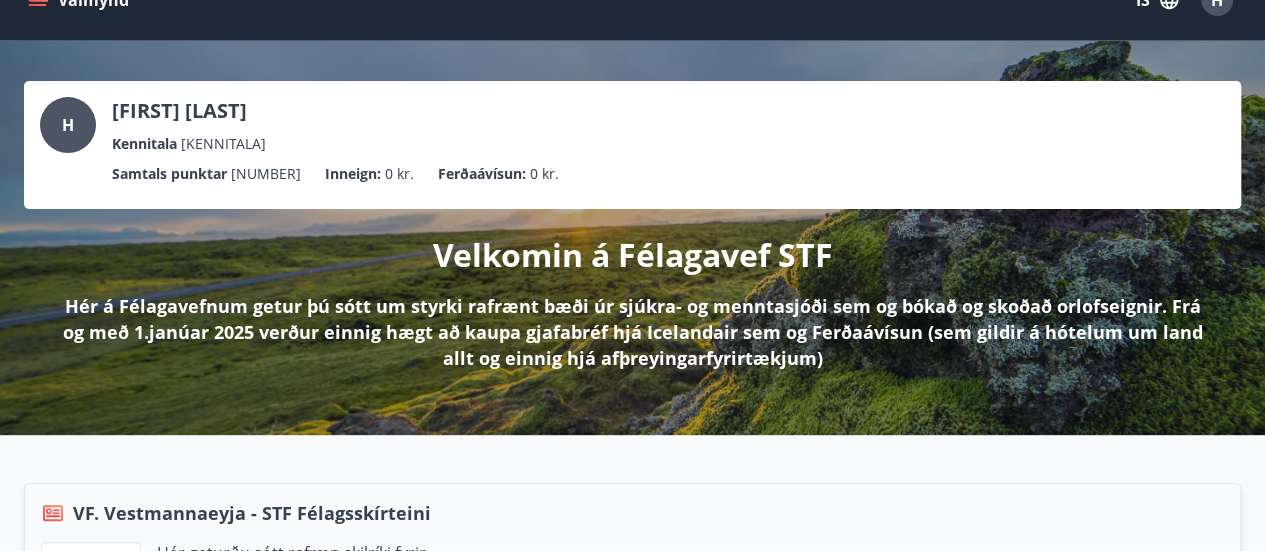 scroll, scrollTop: 0, scrollLeft: 0, axis: both 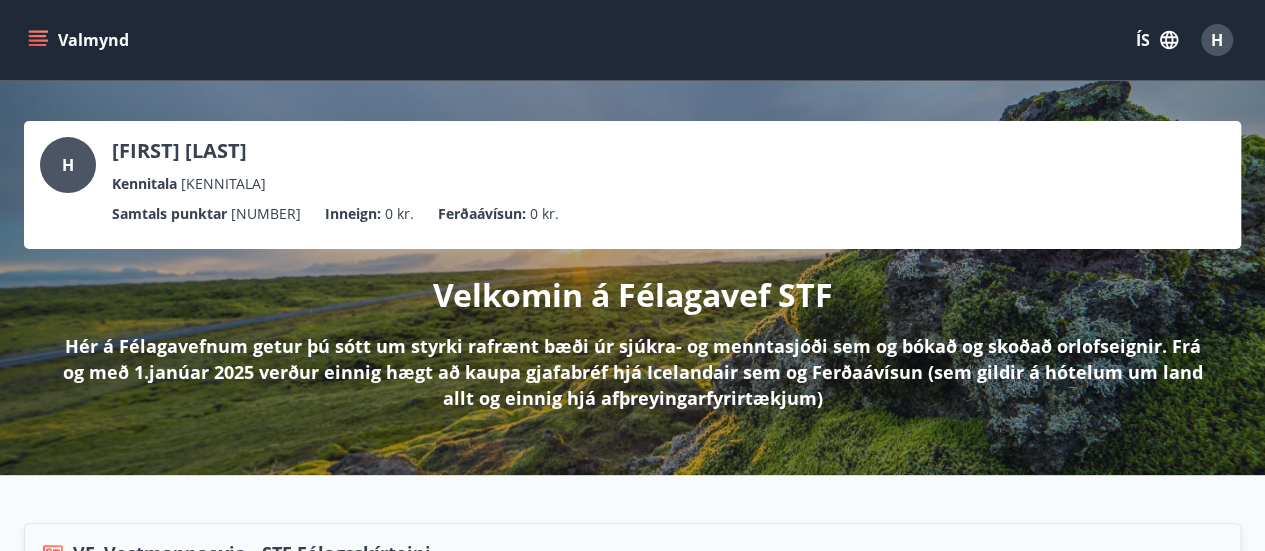 click on "Valmynd" at bounding box center [80, 40] 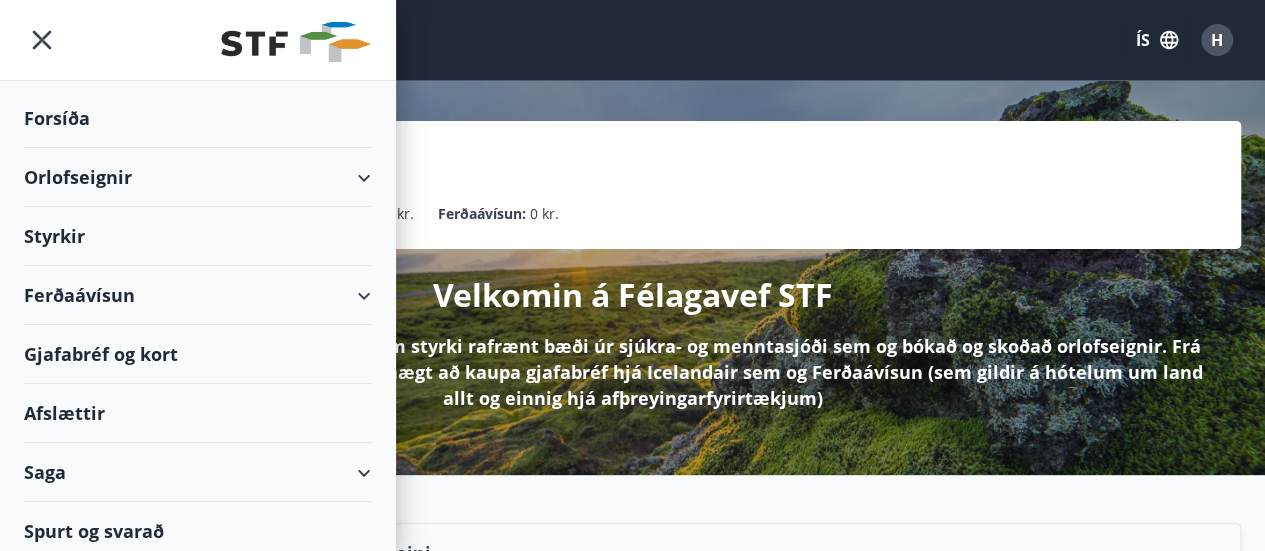 click on "Gjafabréf og kort" at bounding box center [197, 354] 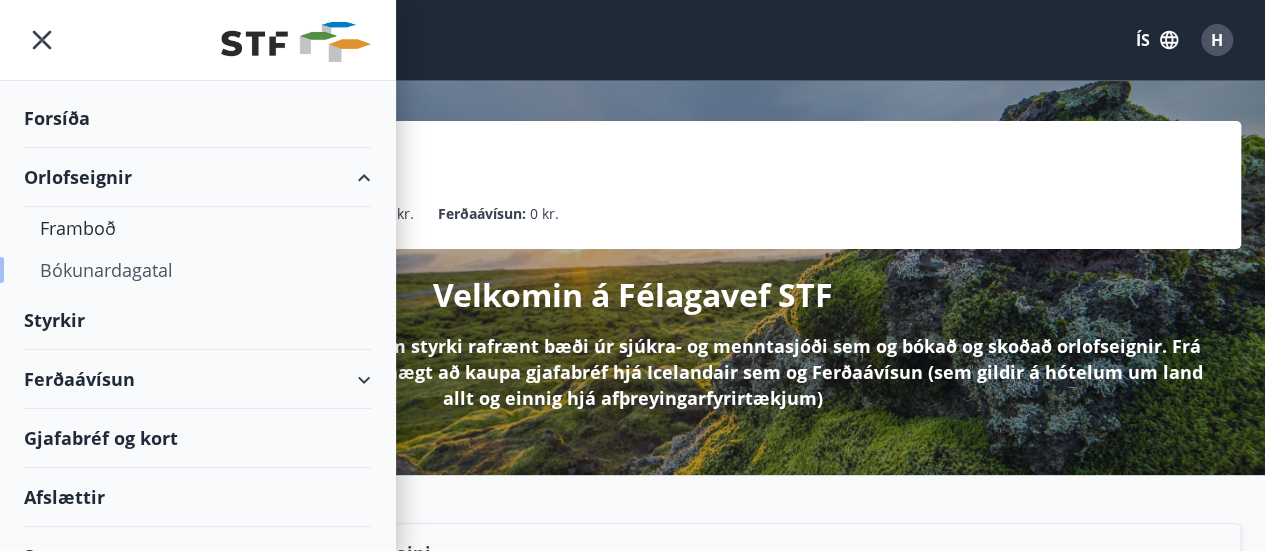 click on "Bókunardagatal" at bounding box center (197, 270) 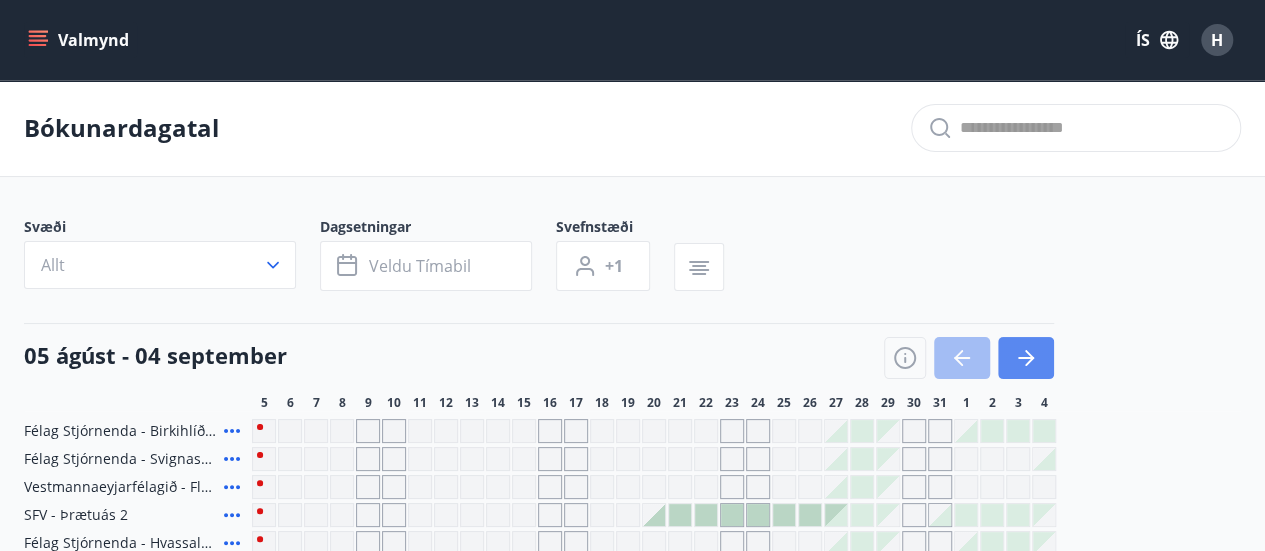 scroll, scrollTop: 154, scrollLeft: 0, axis: vertical 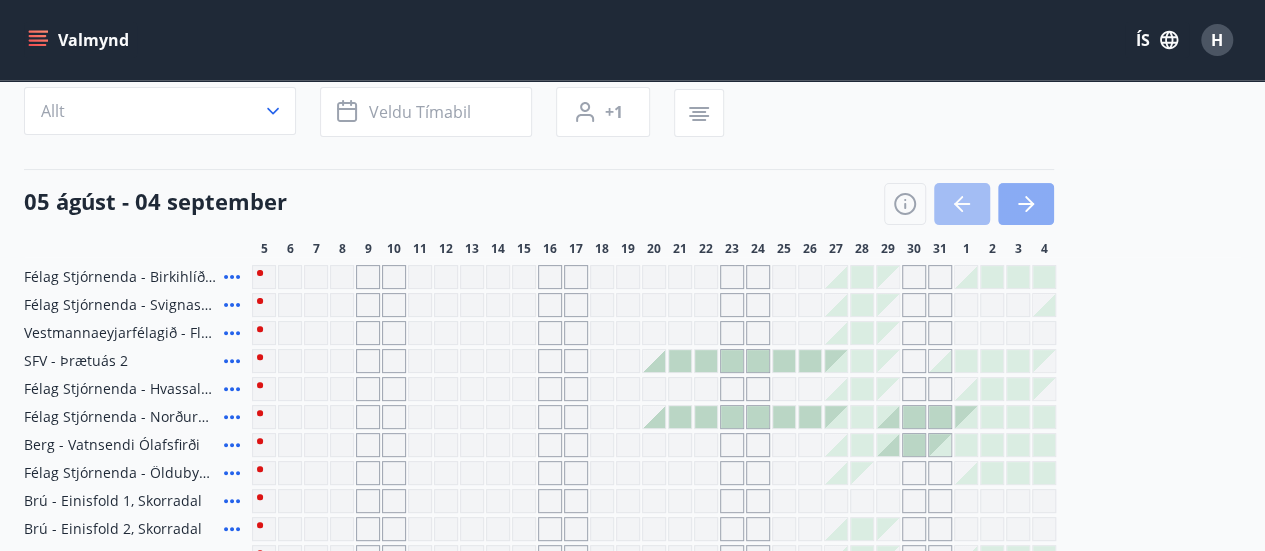 click 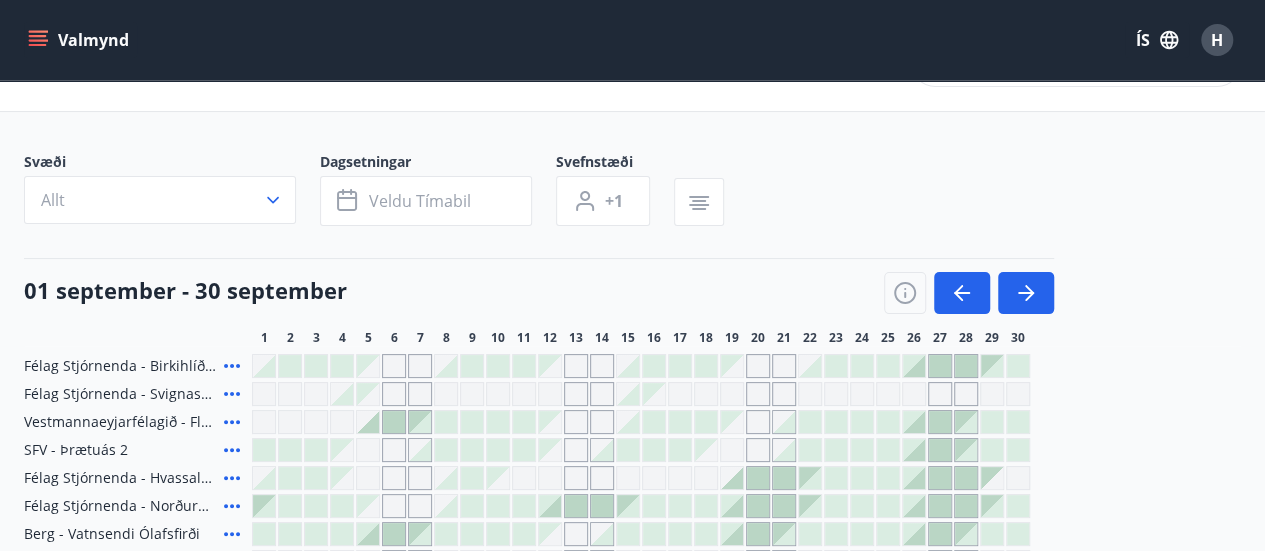 scroll, scrollTop: 68, scrollLeft: 0, axis: vertical 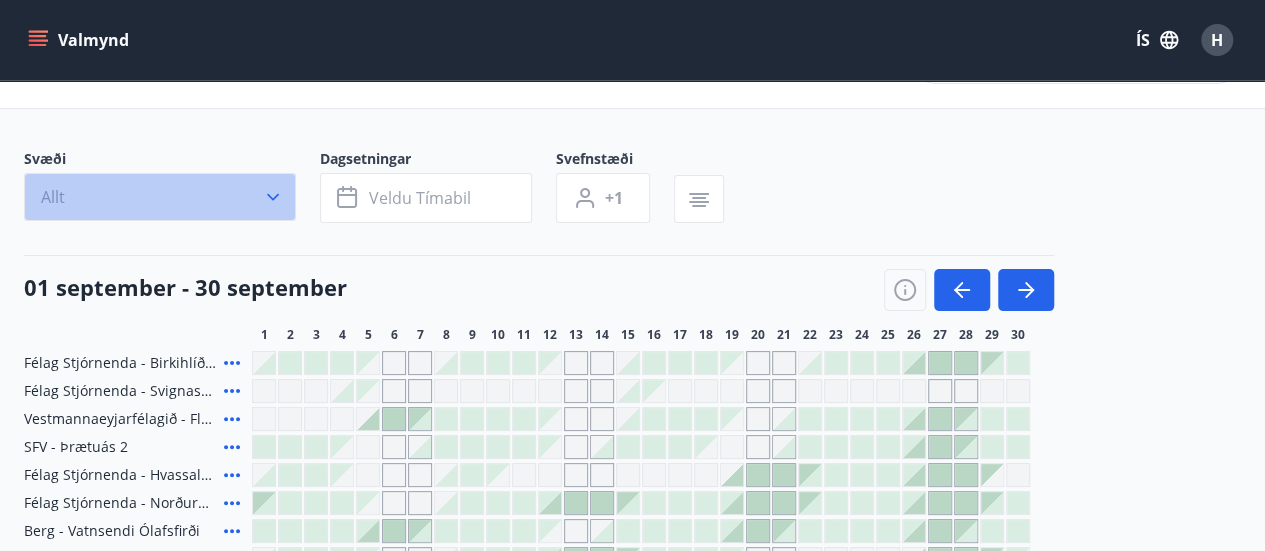 click 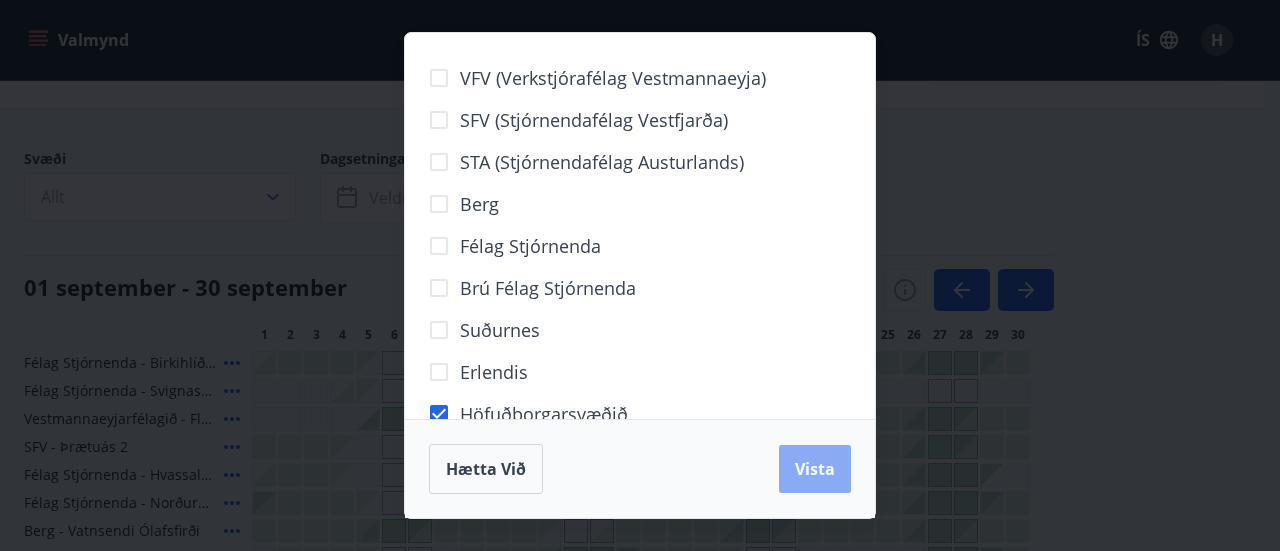 click on "Vista" at bounding box center [815, 469] 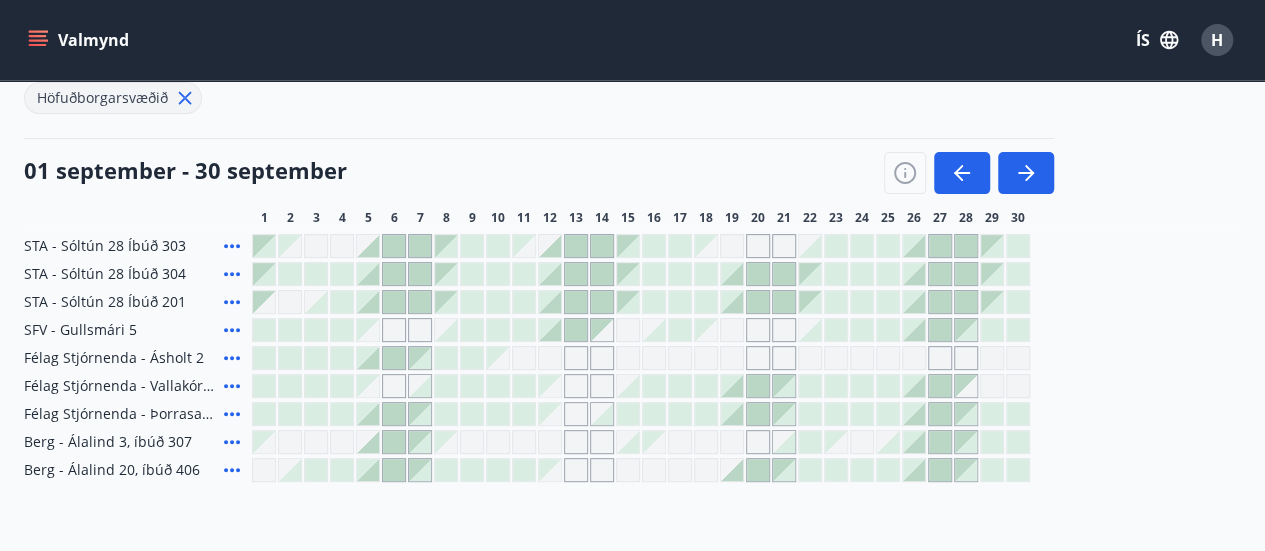 scroll, scrollTop: 239, scrollLeft: 0, axis: vertical 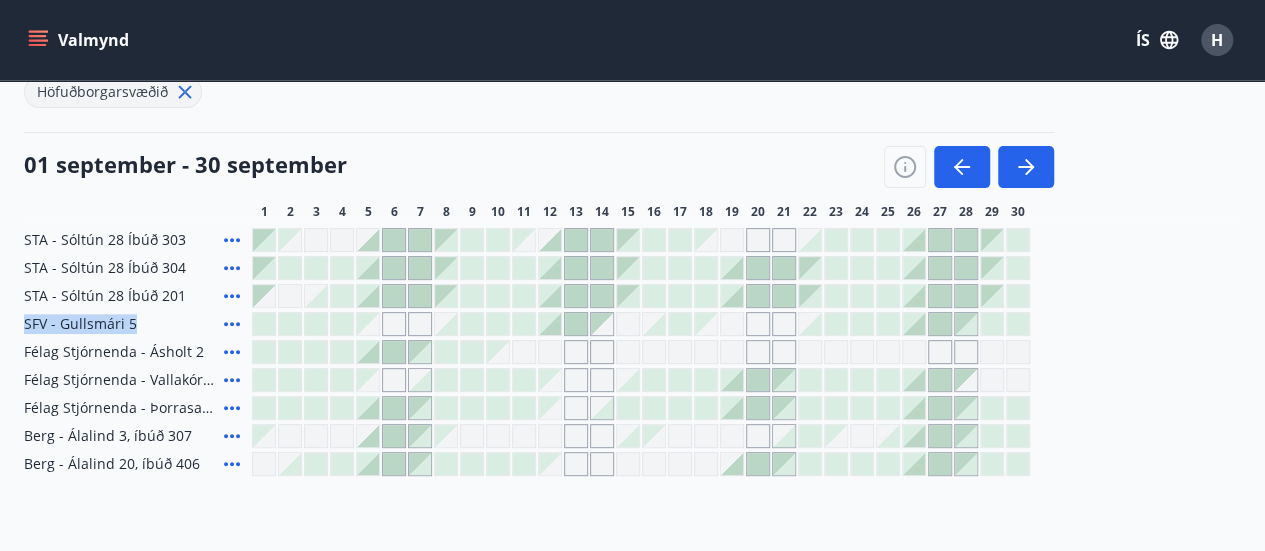 drag, startPoint x: 368, startPoint y: 329, endPoint x: 370, endPoint y: 301, distance: 28.071337 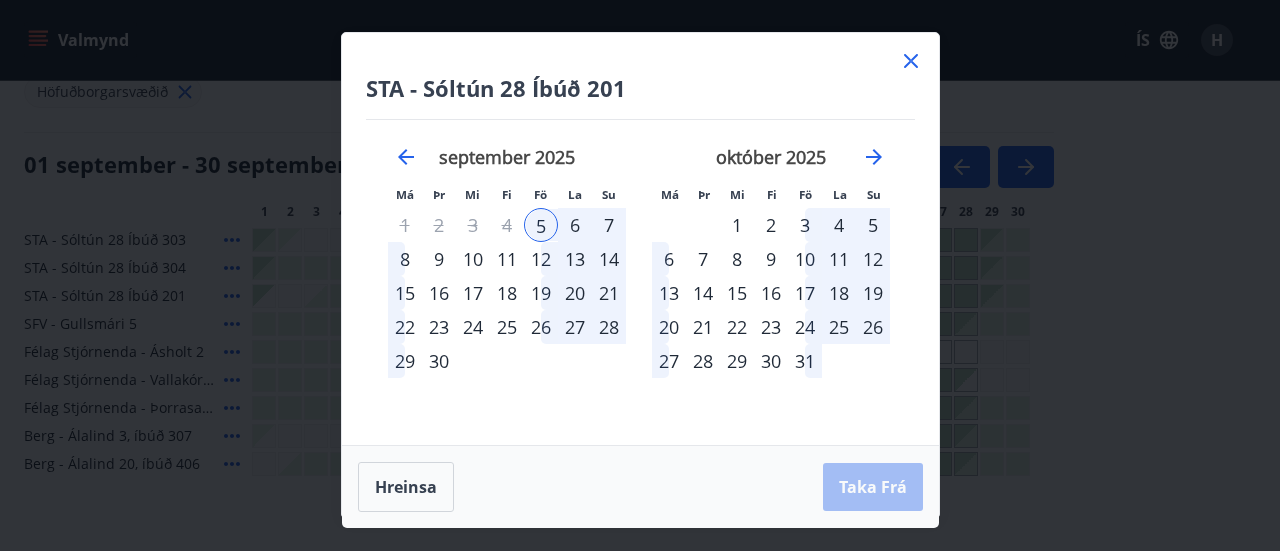 click on "6" at bounding box center (575, 225) 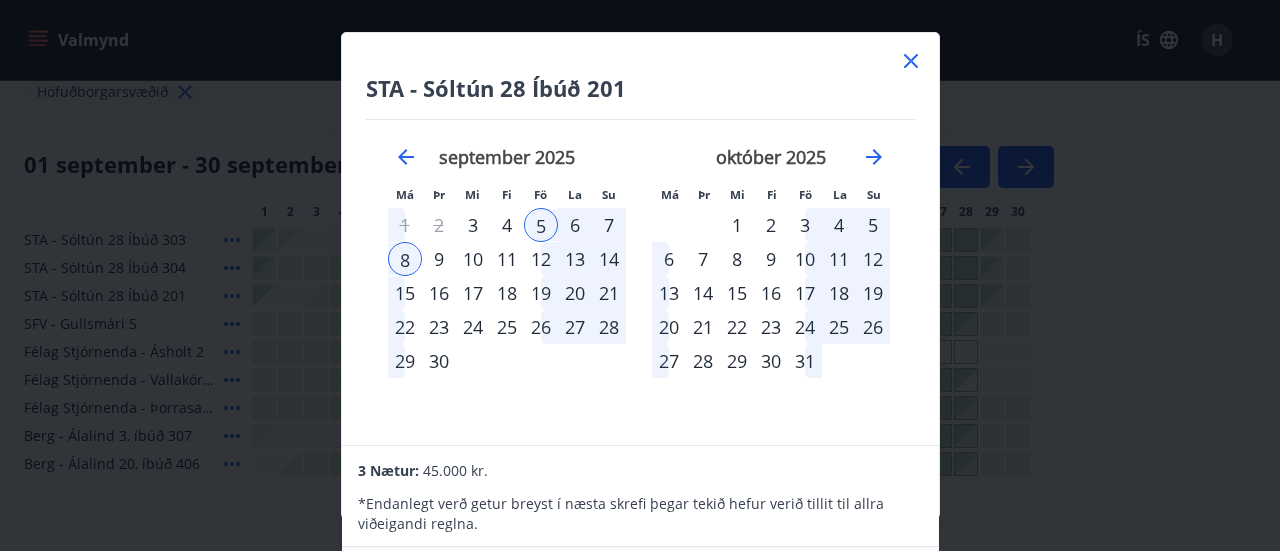 click 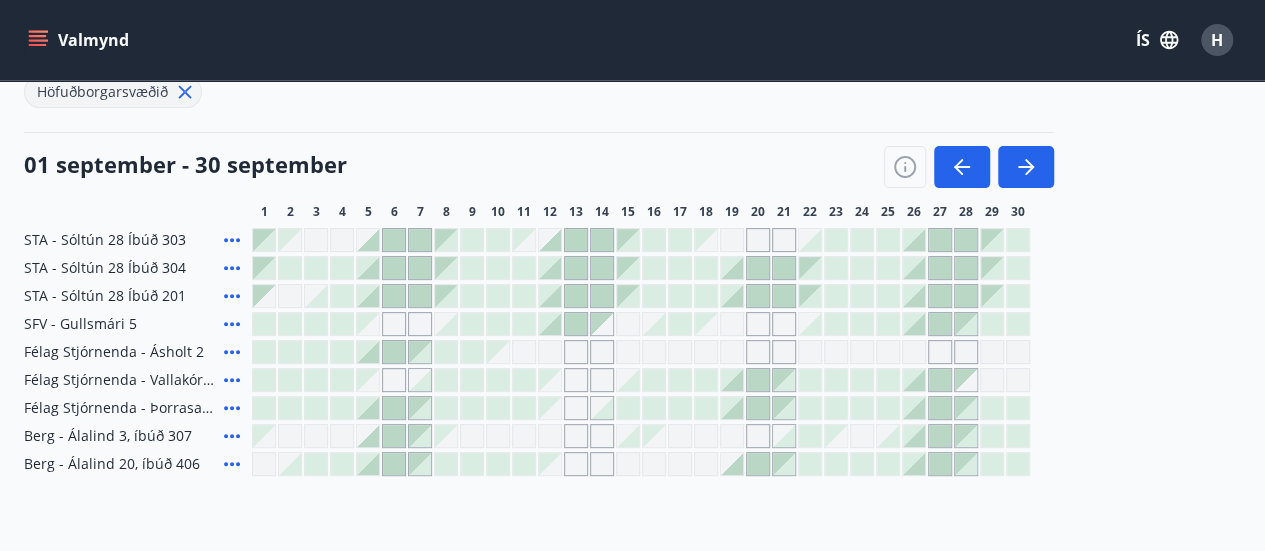 click at bounding box center (368, 408) 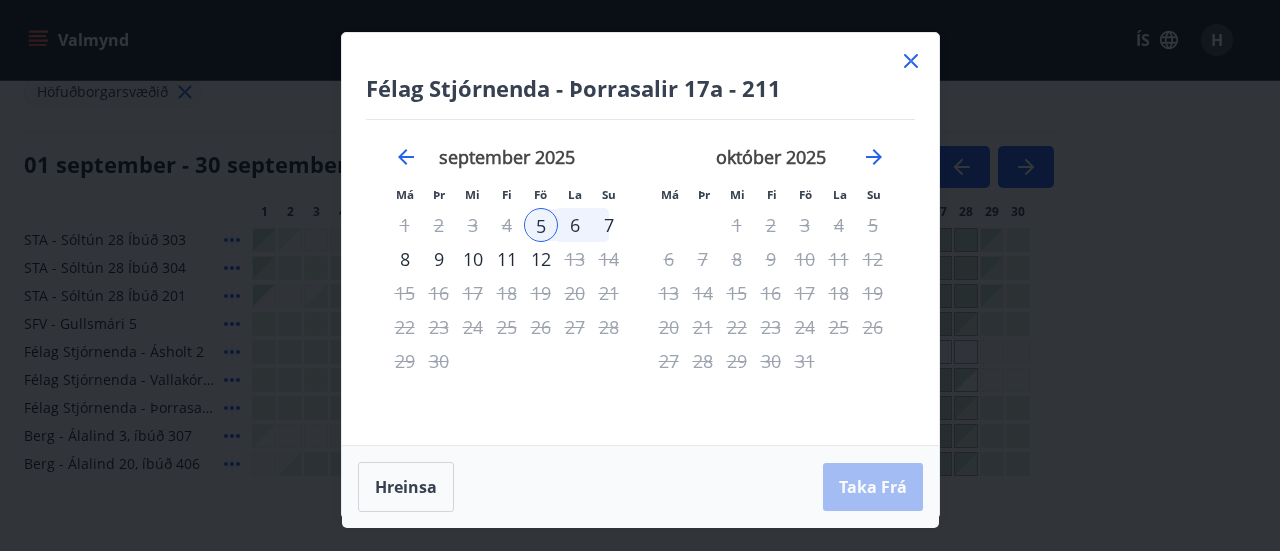 click on "6" at bounding box center [575, 225] 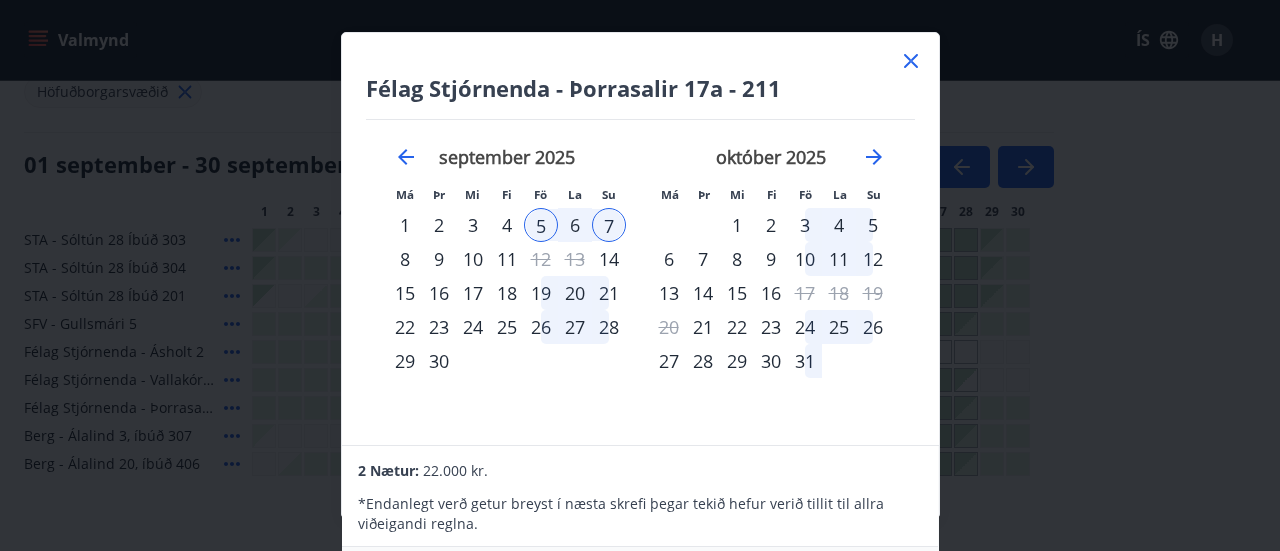 click on "Félag Stjórnenda - [ADDRESS] - 211 Má Þr Mi Fi Fö La Su Má Þr Mi Fi Fö La Su [MONTH] 2025 1 2 3 4 5 6 7 8 9 10 11 12 13 14 15 16 17 18 19 20 21 22 23 24 25 26 27 28 29 30 31 [MONTH] 2025 1 2 3 4 5 6 7 8 9 10 11 12 13 14 15 16 17 18 19 20 21 22 23 24 25 26 27 28 29 30 [MONTH] 2025 1 2 3 4 5 6 7 8 9 10 11 12 13 14 15 16 17 18 19 20 21 22 23 24 25 26 27 28 29 30 31 [MONTH] 2025 1 2 3 4 5 6 7 8 9 10 11 12 13 14 15 16 17 18 19 20 21 22 23 24 25 26 27 28 29 30 2 Nætur: 22.000 kr. * Endanlegt verð getur breyst í næsta skrefi þegar tekið hefur verið tillit til allra viðeigandi reglna. Hreinsa Taka Frá" at bounding box center [640, 275] 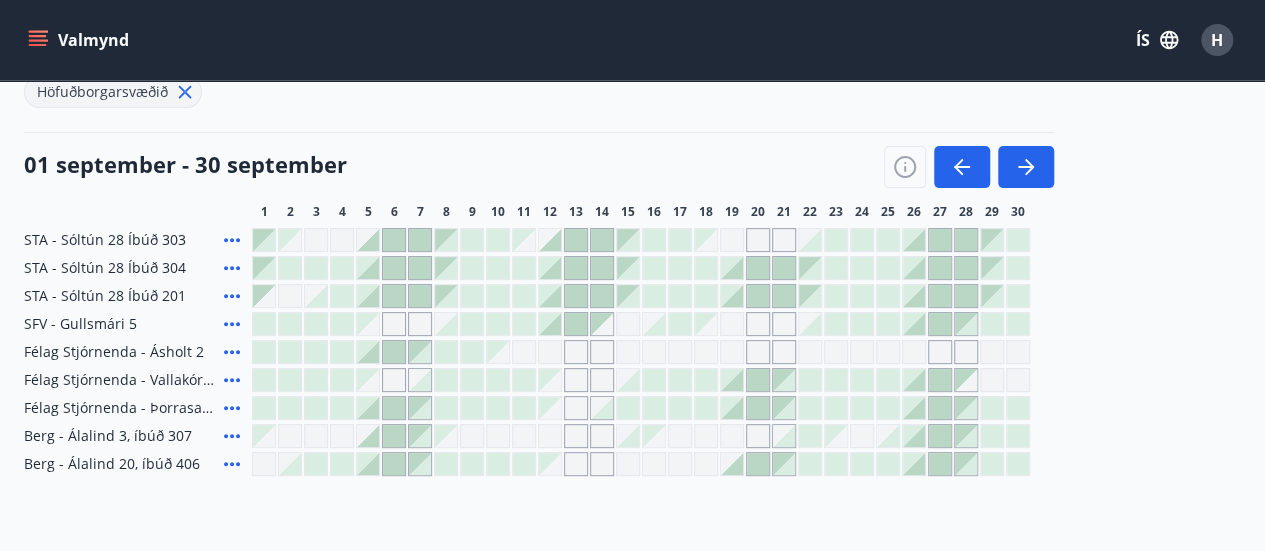click at bounding box center (368, 408) 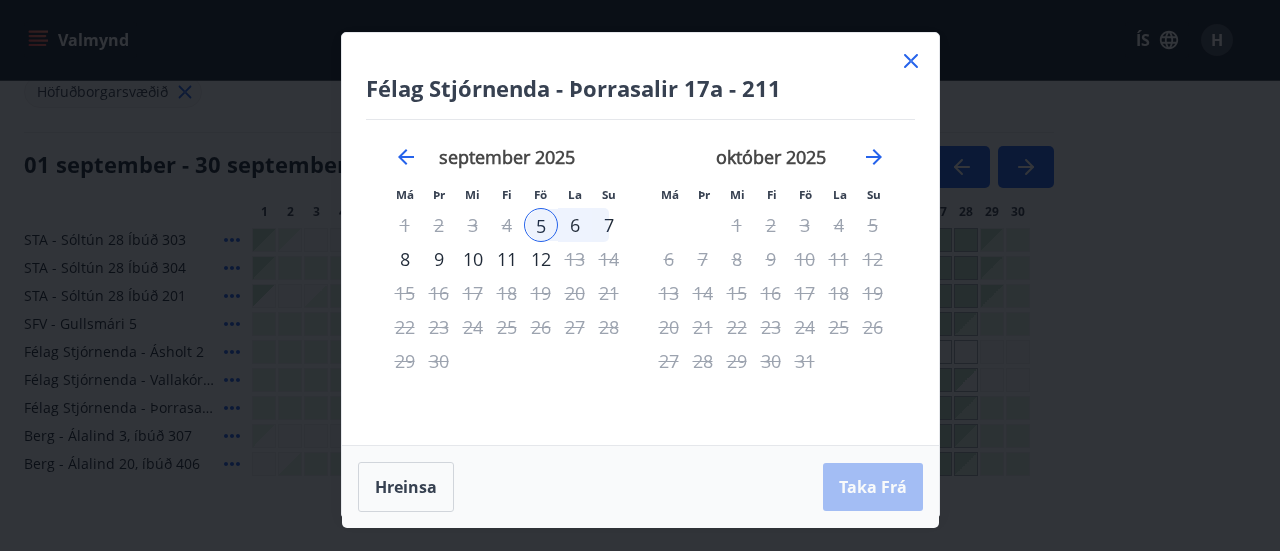 click on "7" at bounding box center (609, 225) 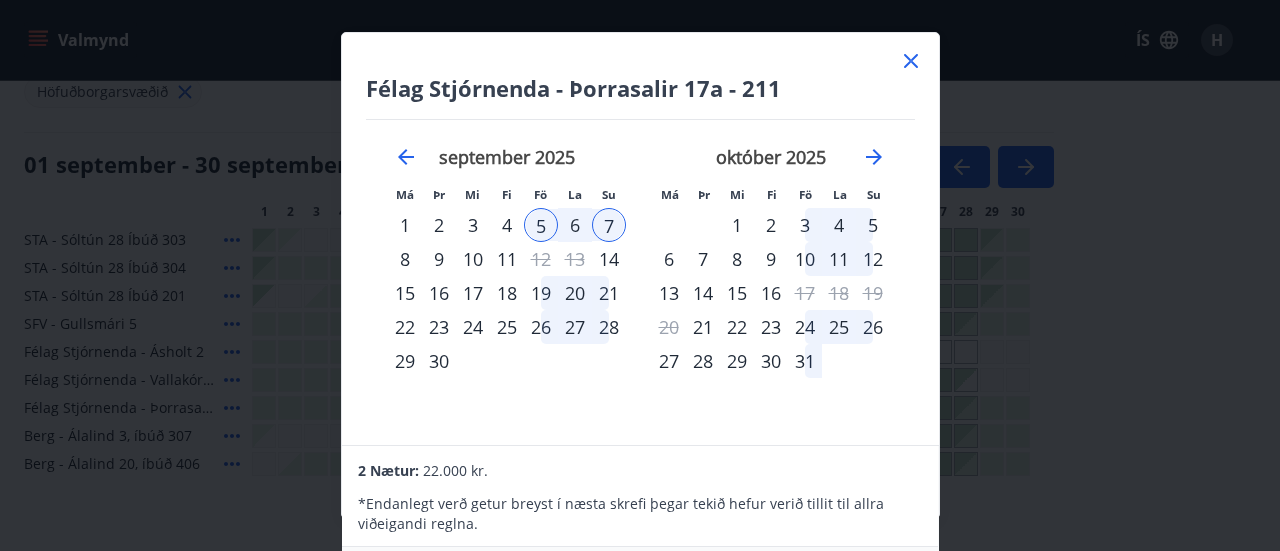 click 